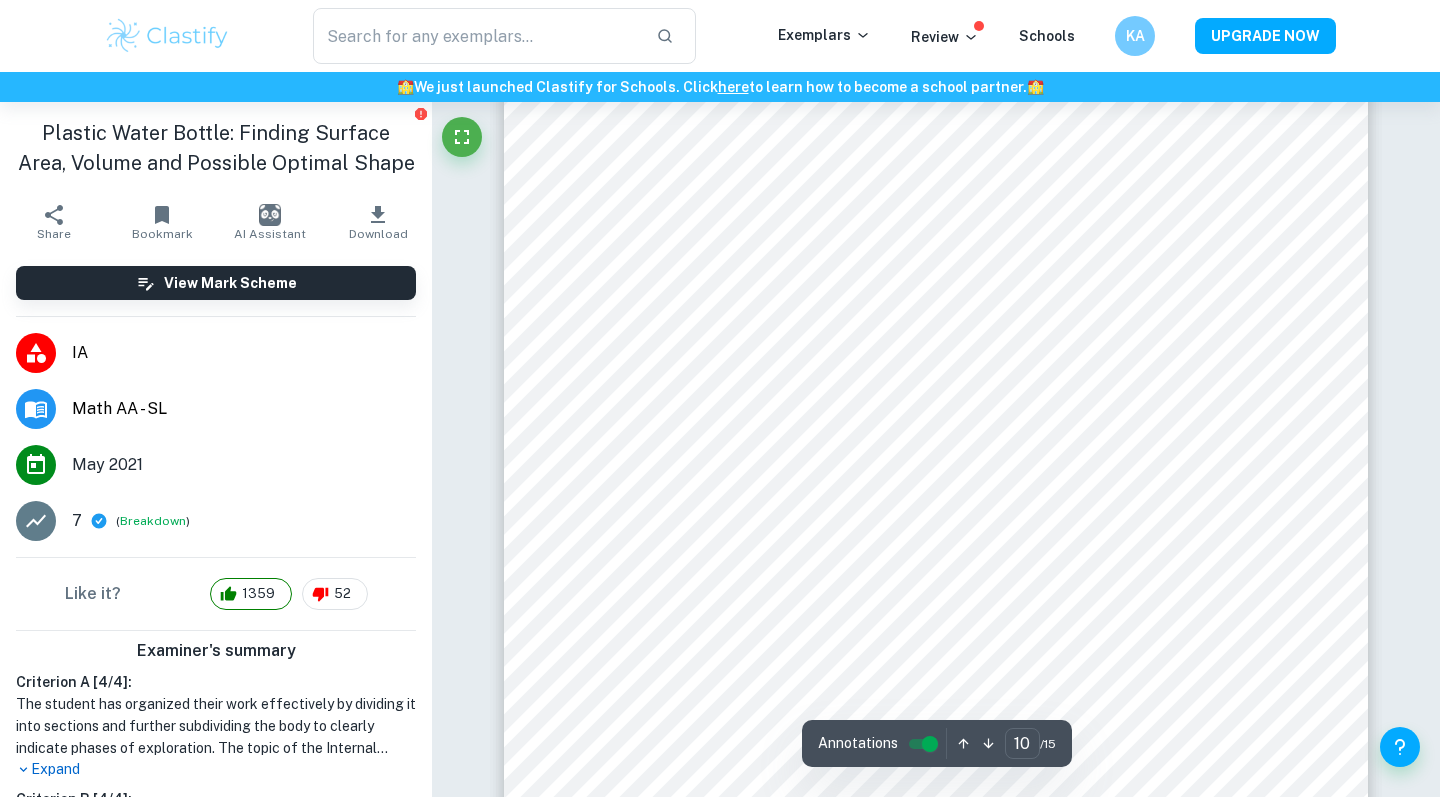 scroll, scrollTop: 11937, scrollLeft: 0, axis: vertical 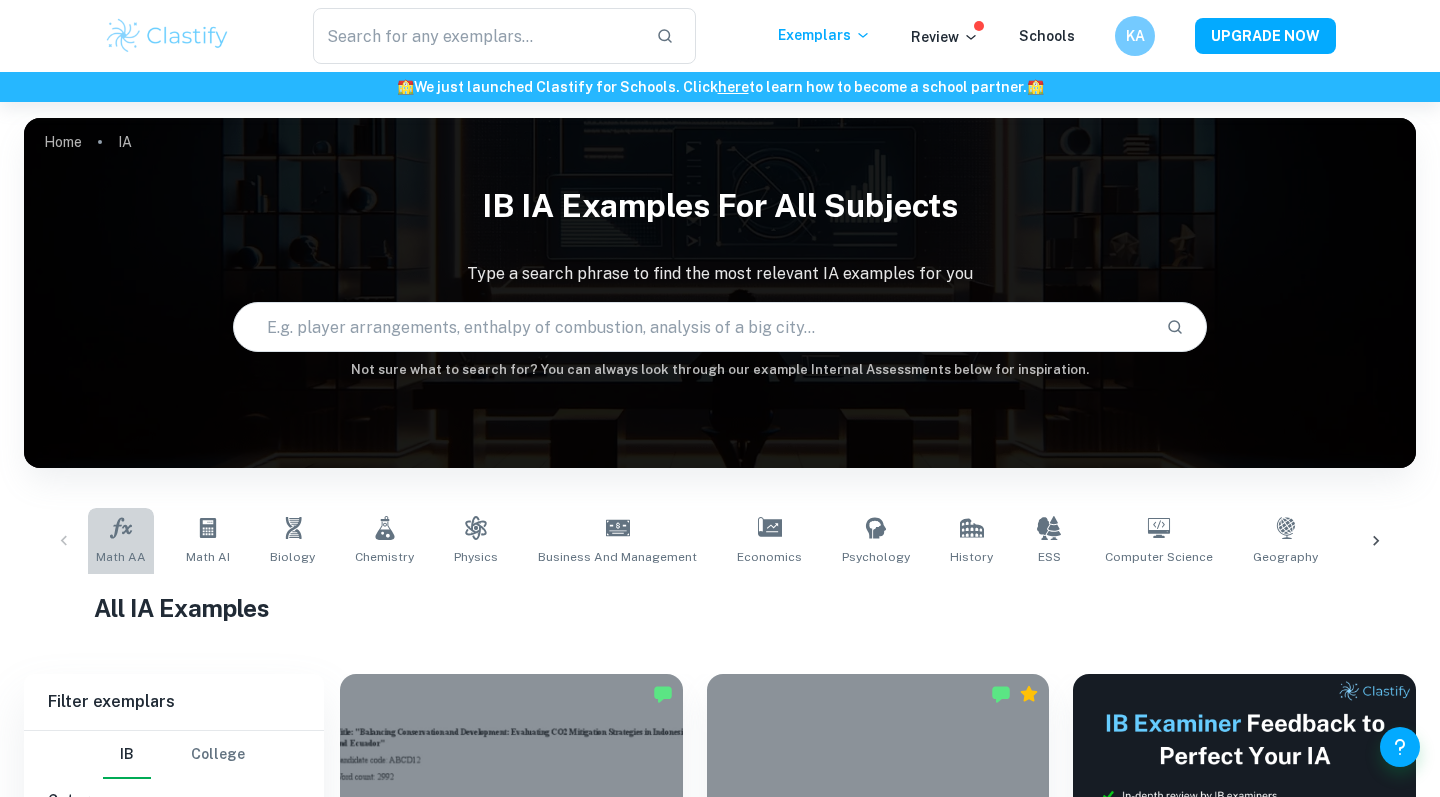 click 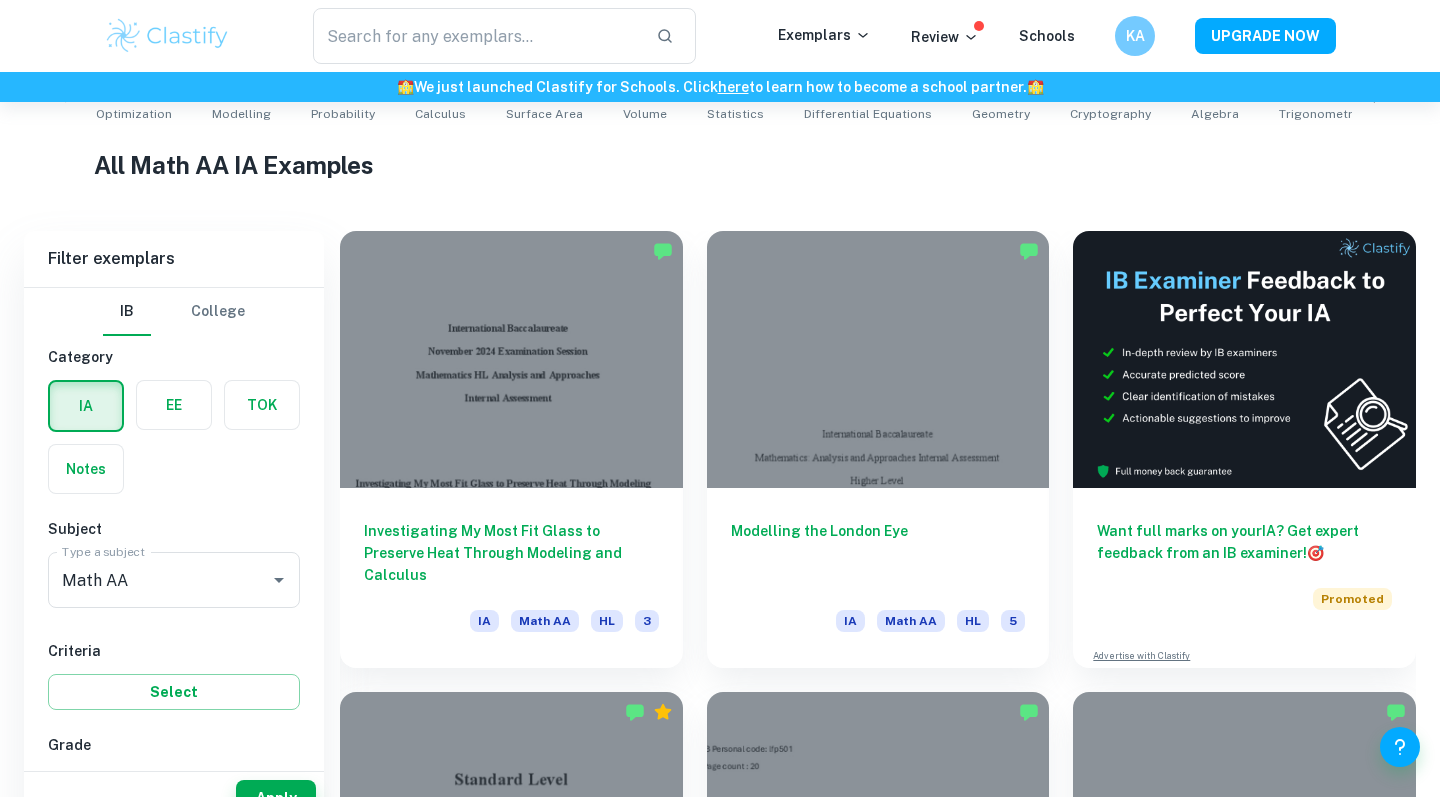 scroll, scrollTop: 484, scrollLeft: 0, axis: vertical 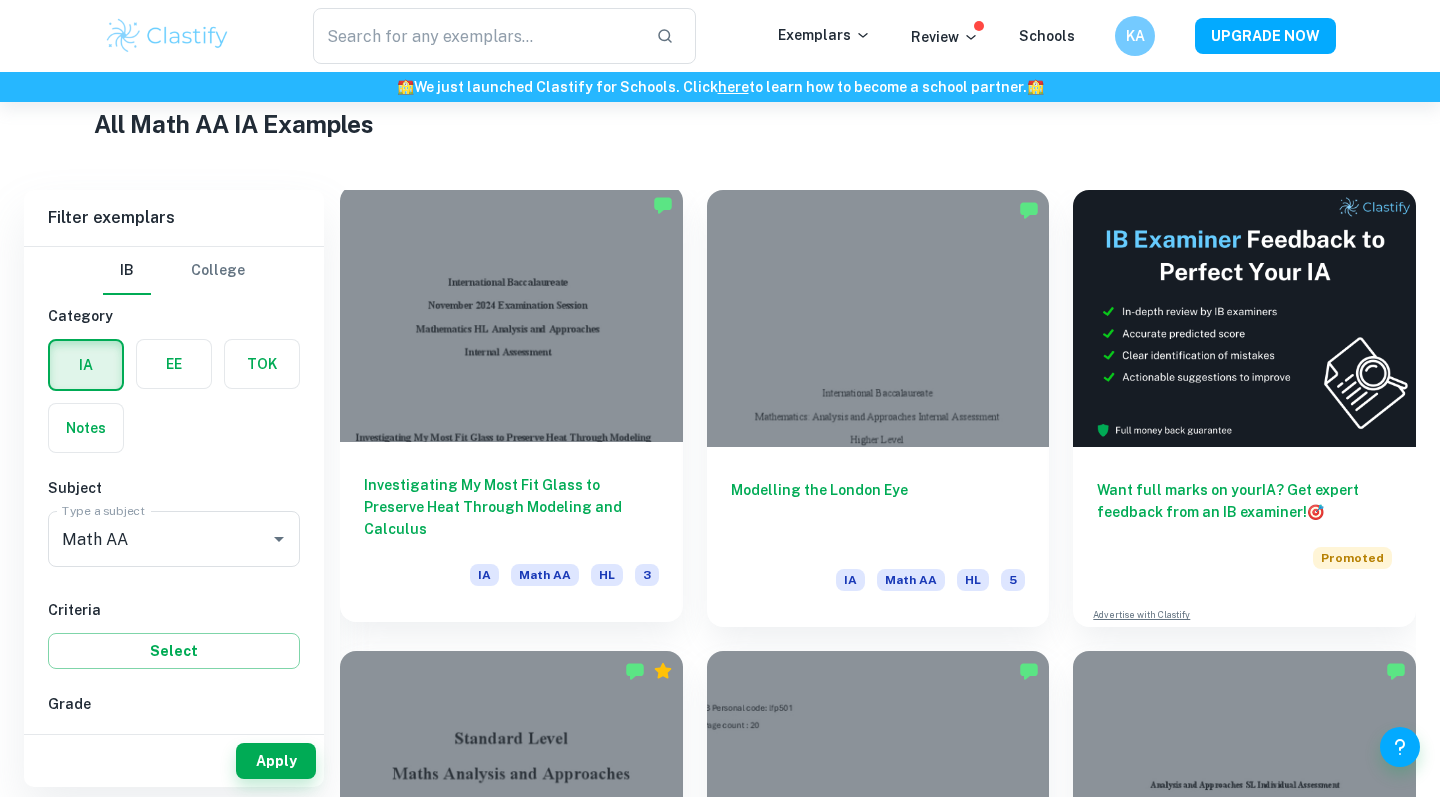 click at bounding box center [511, 313] 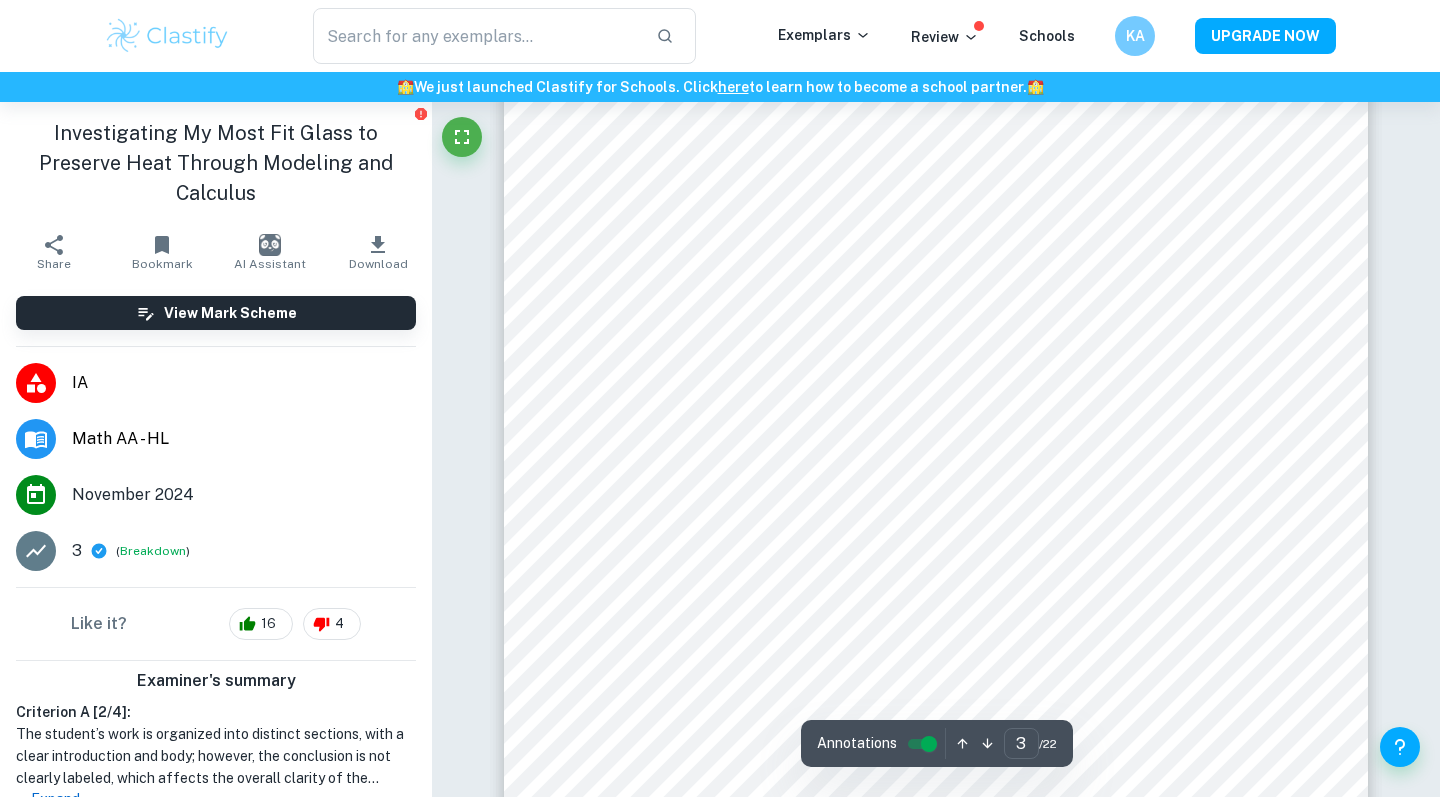scroll, scrollTop: 2963, scrollLeft: 0, axis: vertical 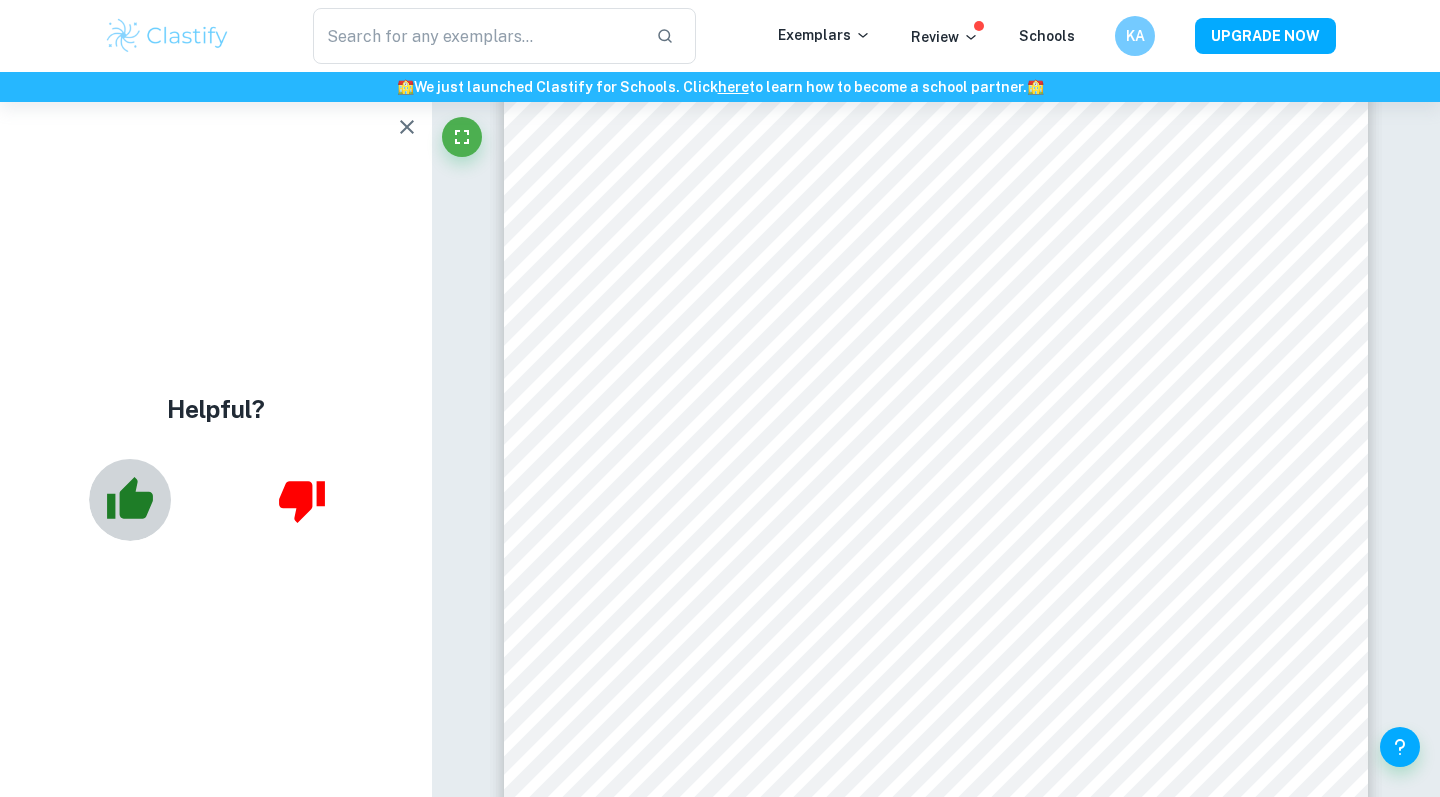 click 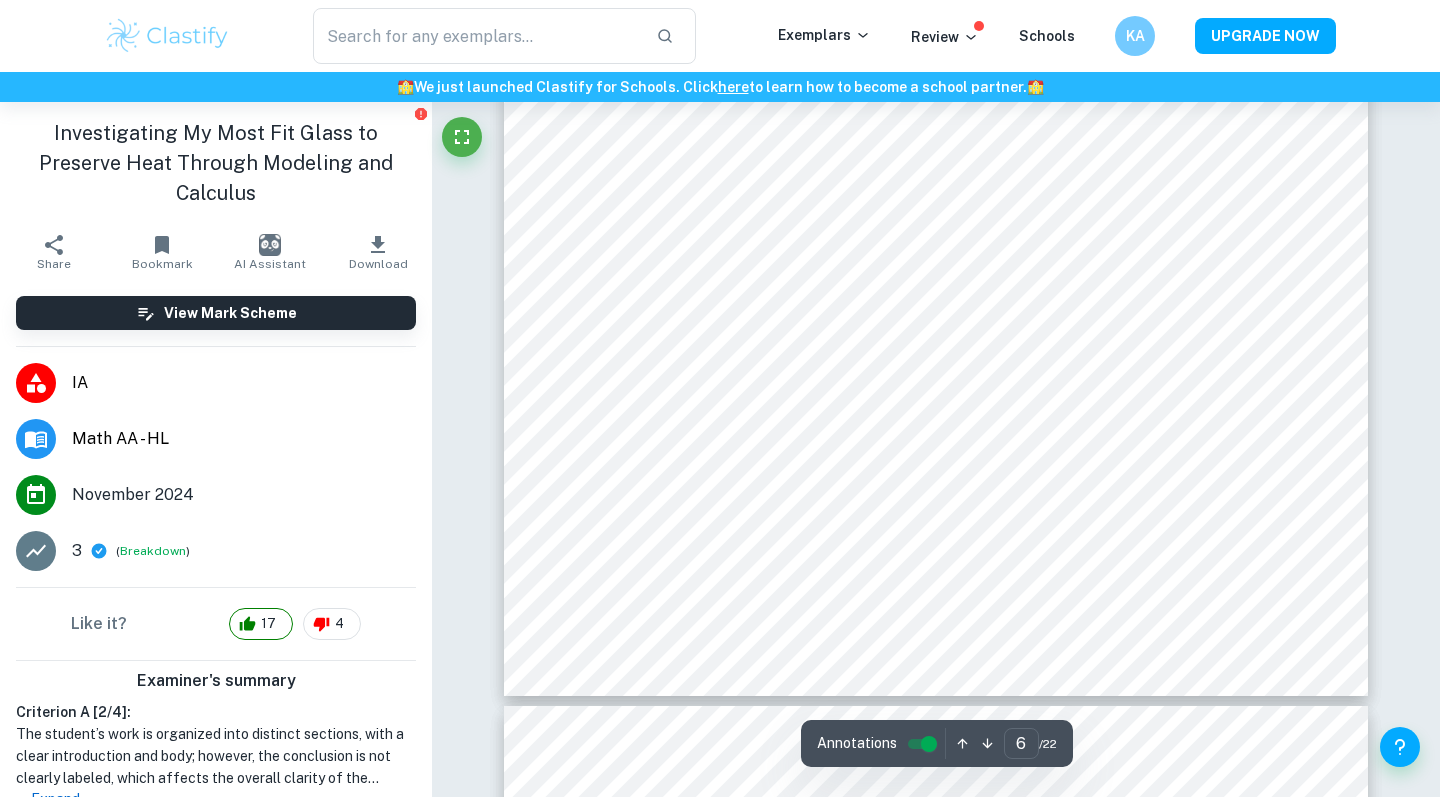 scroll, scrollTop: 7073, scrollLeft: 0, axis: vertical 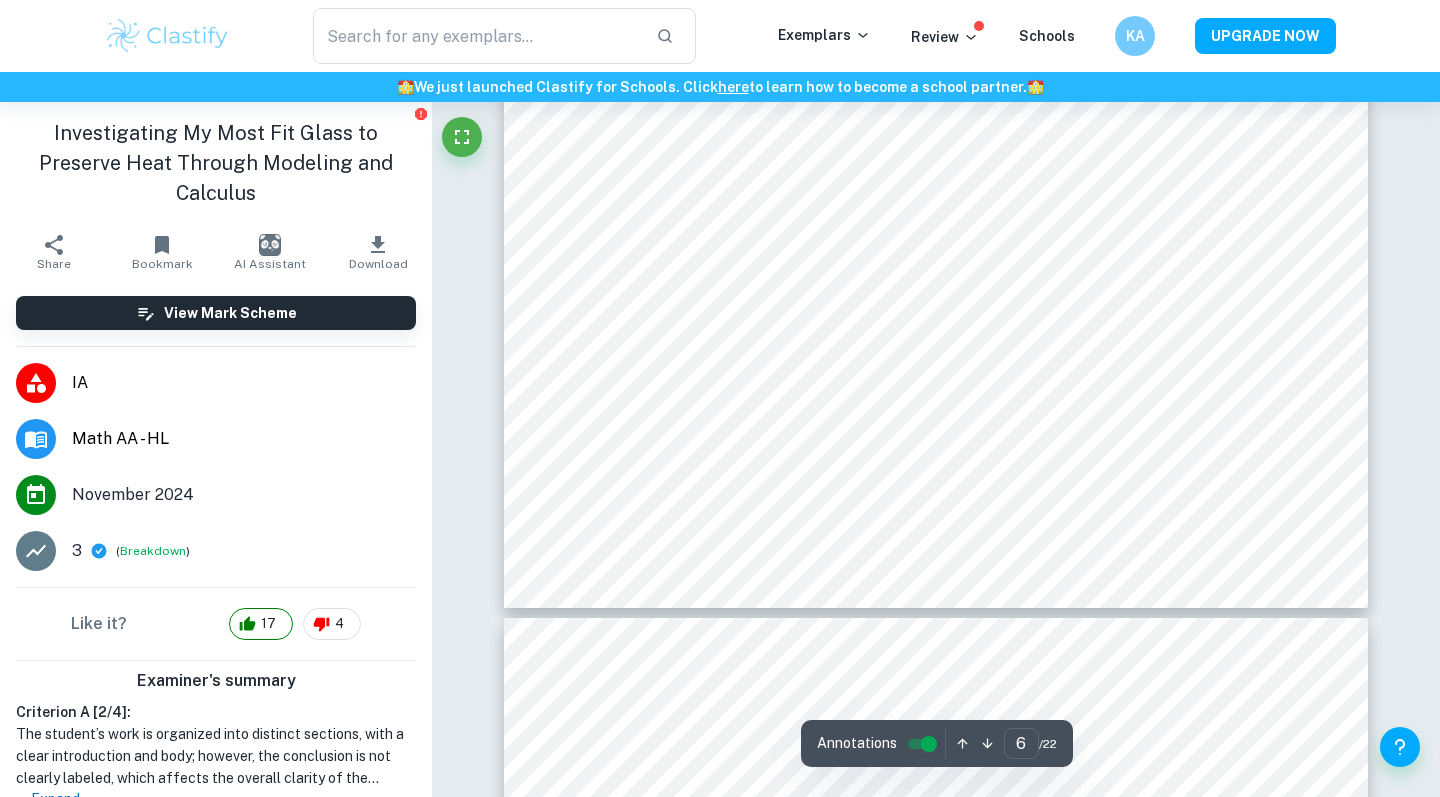 type on "7" 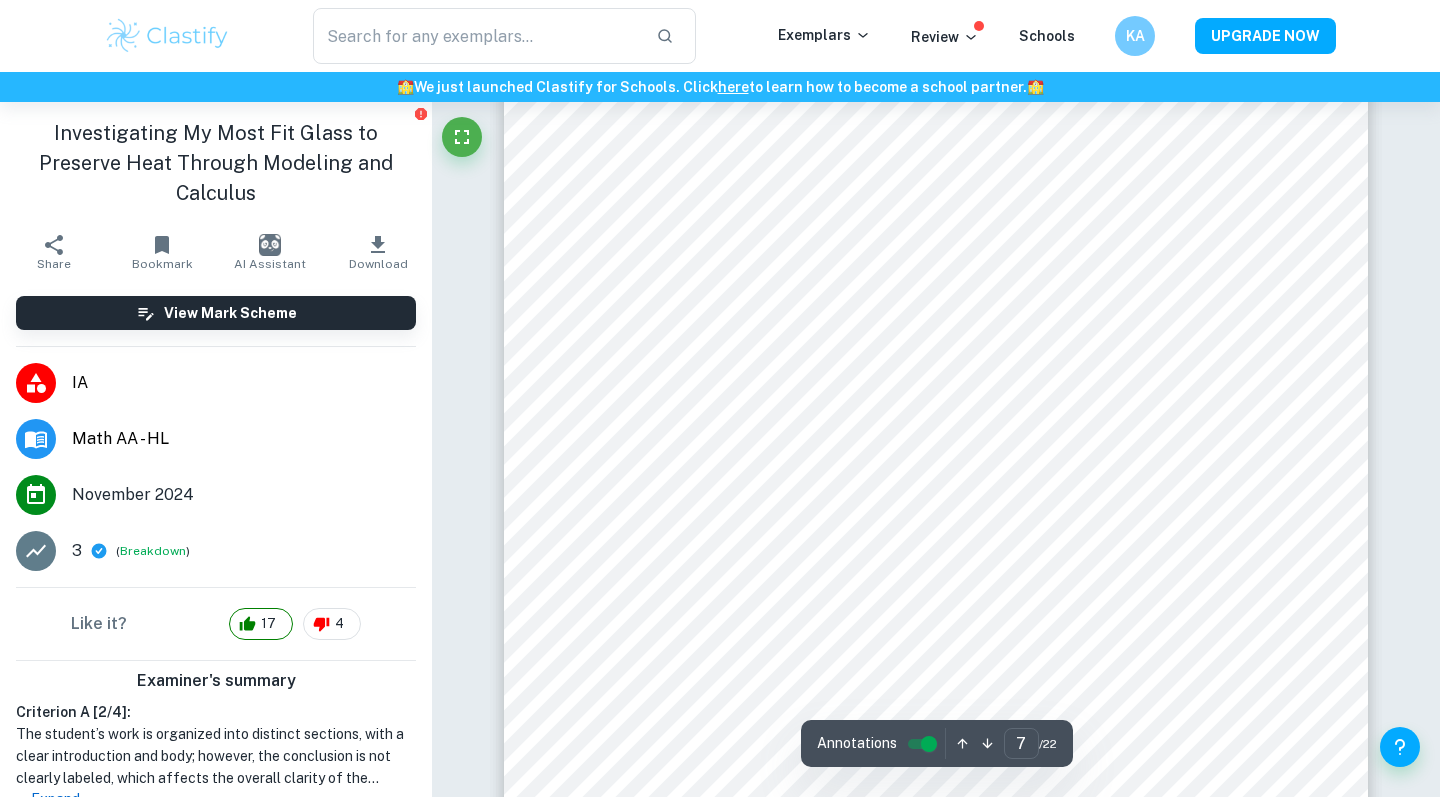 scroll, scrollTop: 8269, scrollLeft: 0, axis: vertical 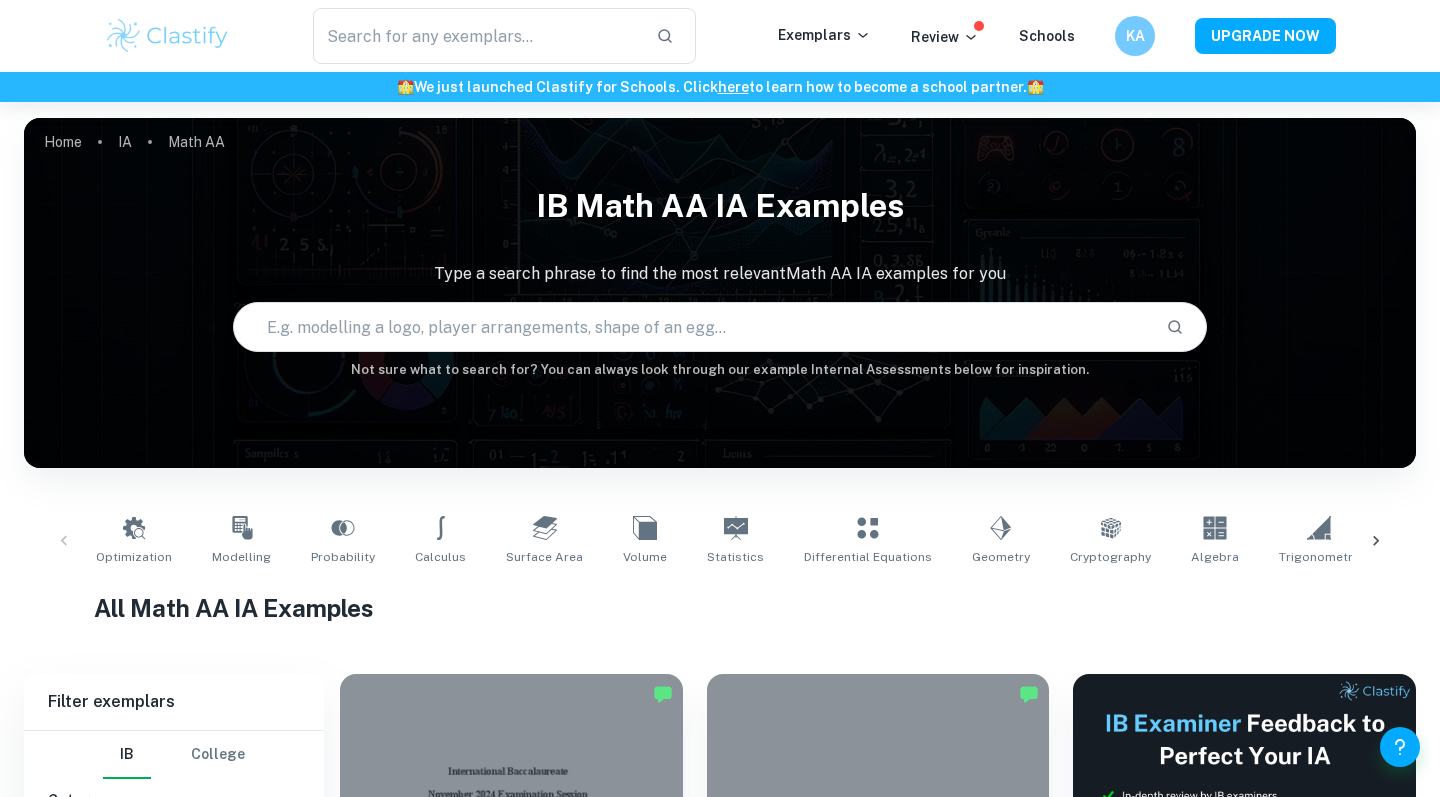 checkbox on "true" 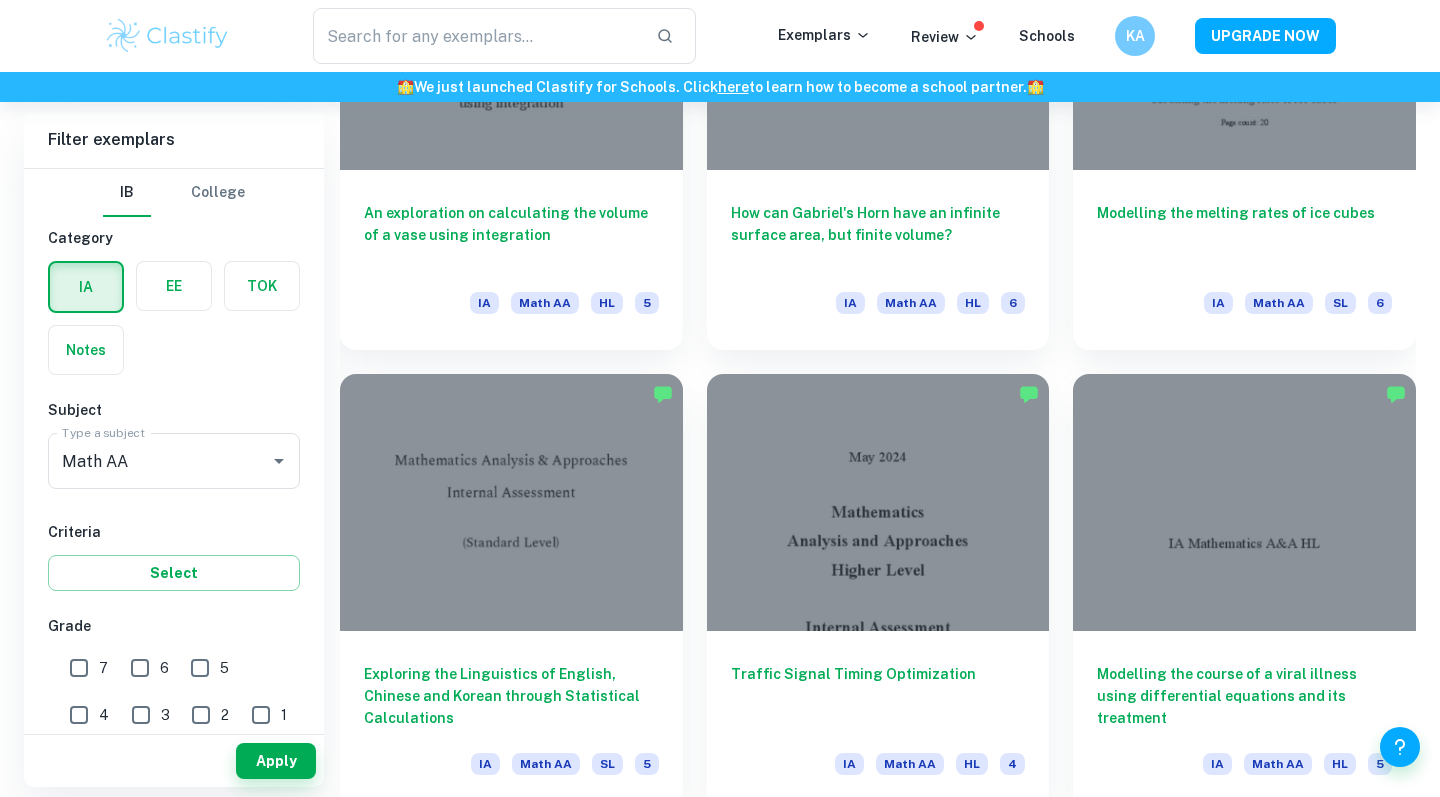 scroll, scrollTop: 2141, scrollLeft: 0, axis: vertical 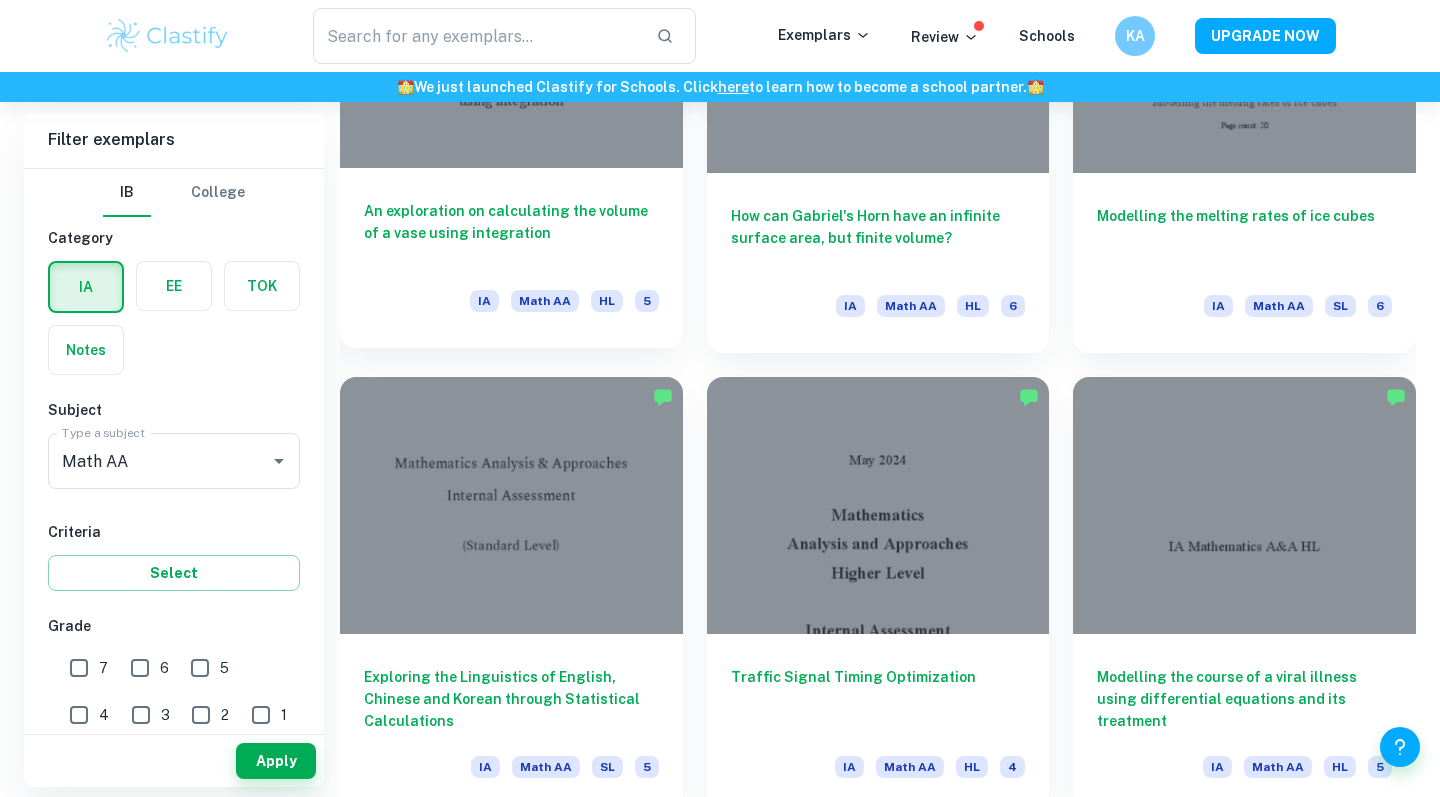 click on "An exploration on calculating the volume of a vase using integration" at bounding box center [511, 233] 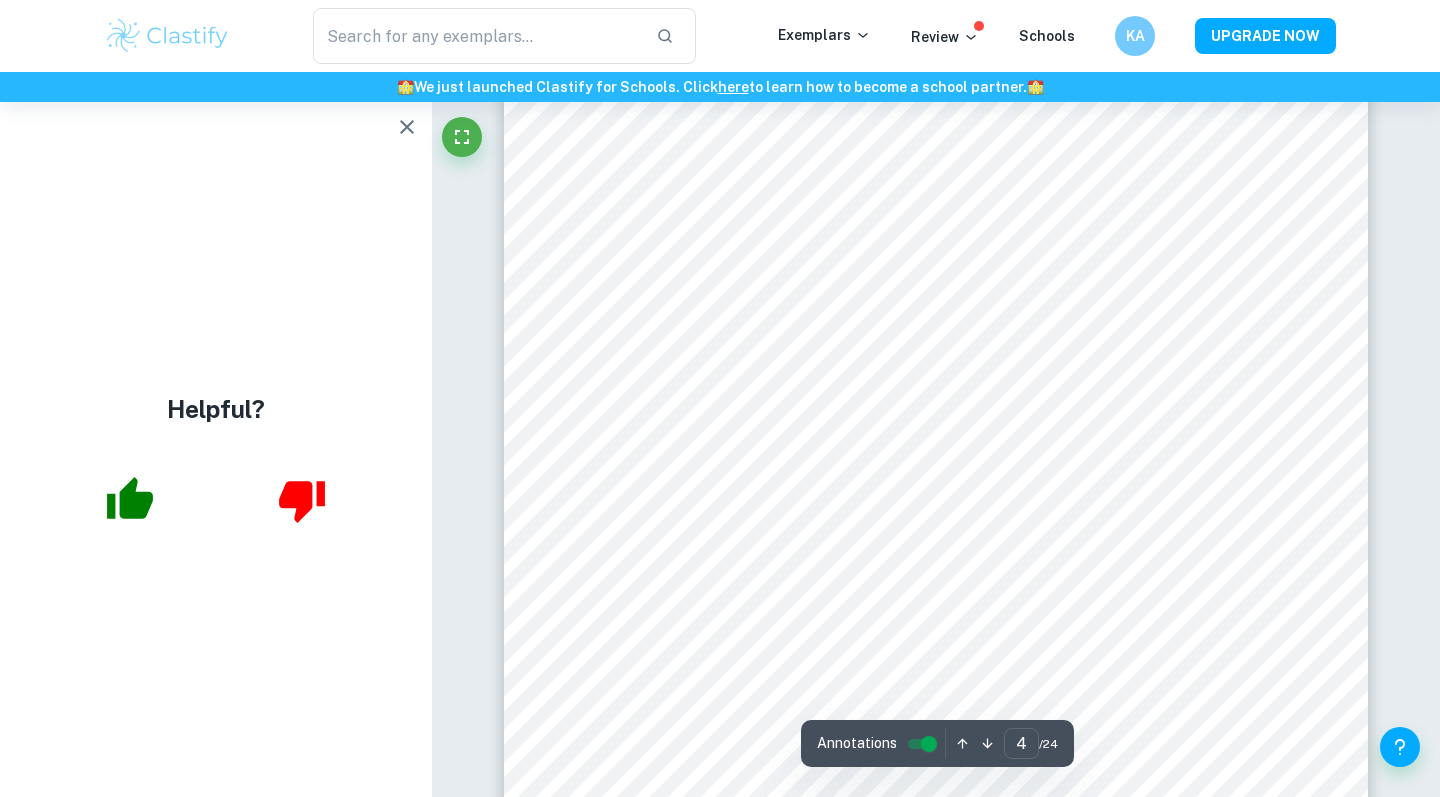scroll, scrollTop: 4475, scrollLeft: 0, axis: vertical 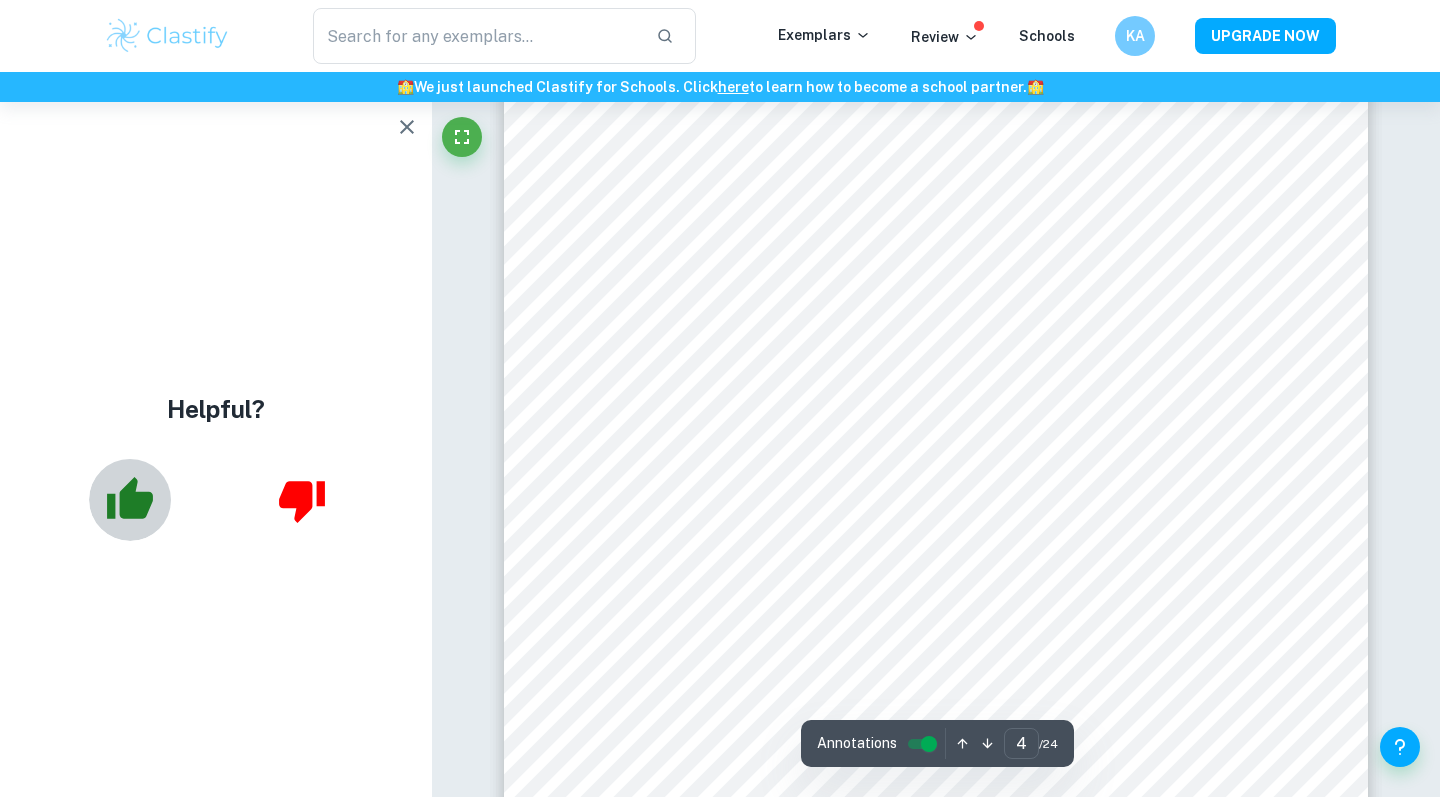 drag, startPoint x: 148, startPoint y: 509, endPoint x: 164, endPoint y: 504, distance: 16.763054 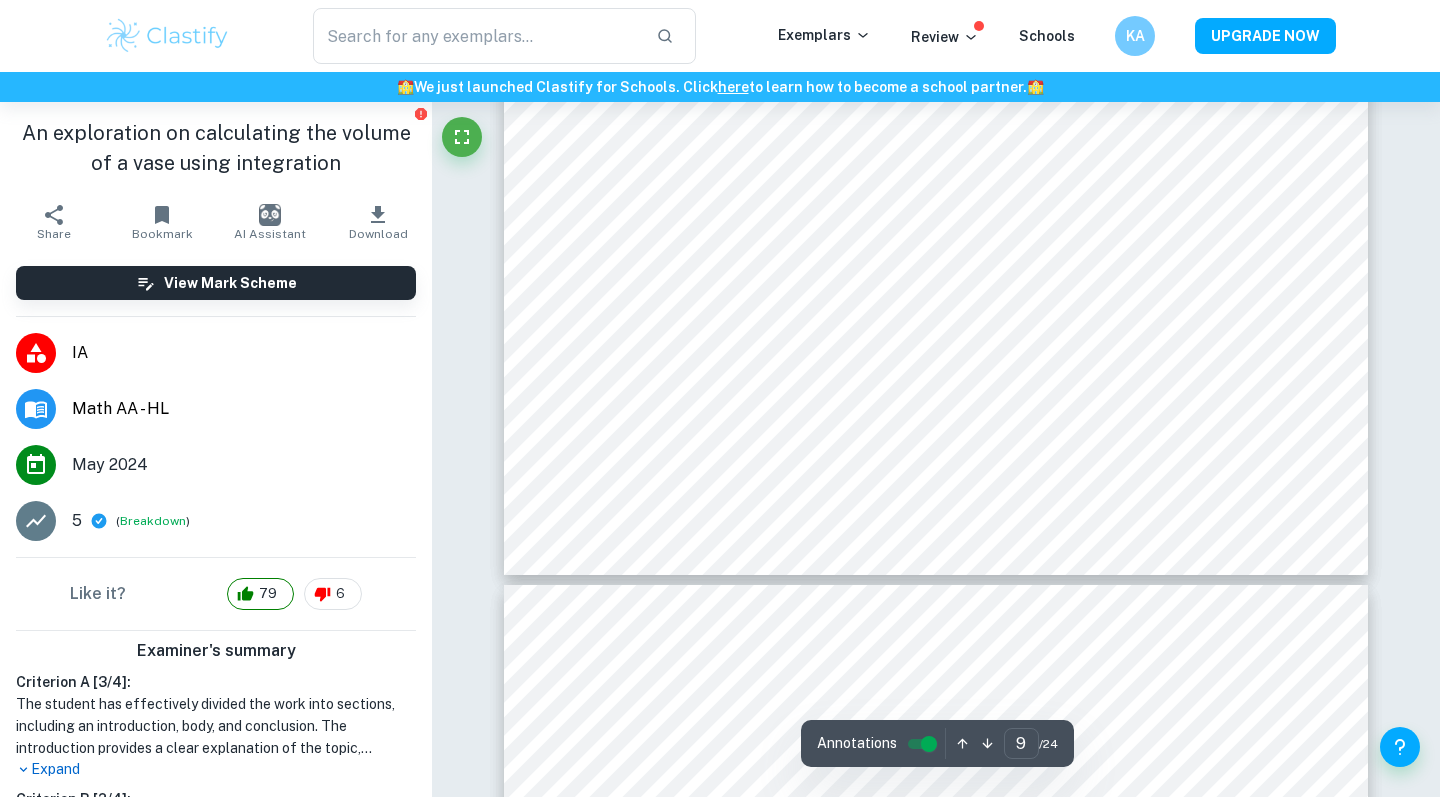 scroll, scrollTop: 11167, scrollLeft: 0, axis: vertical 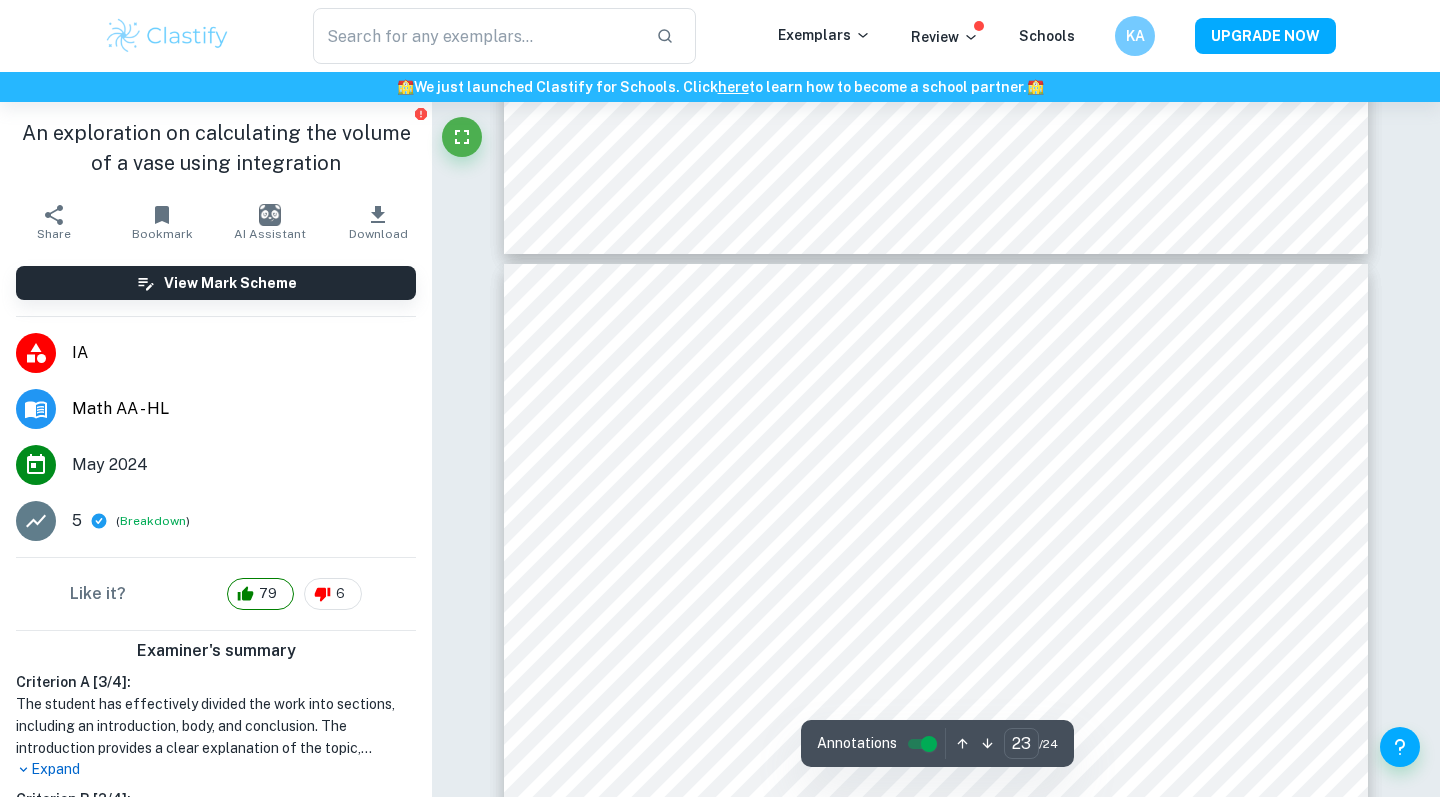 type on "24" 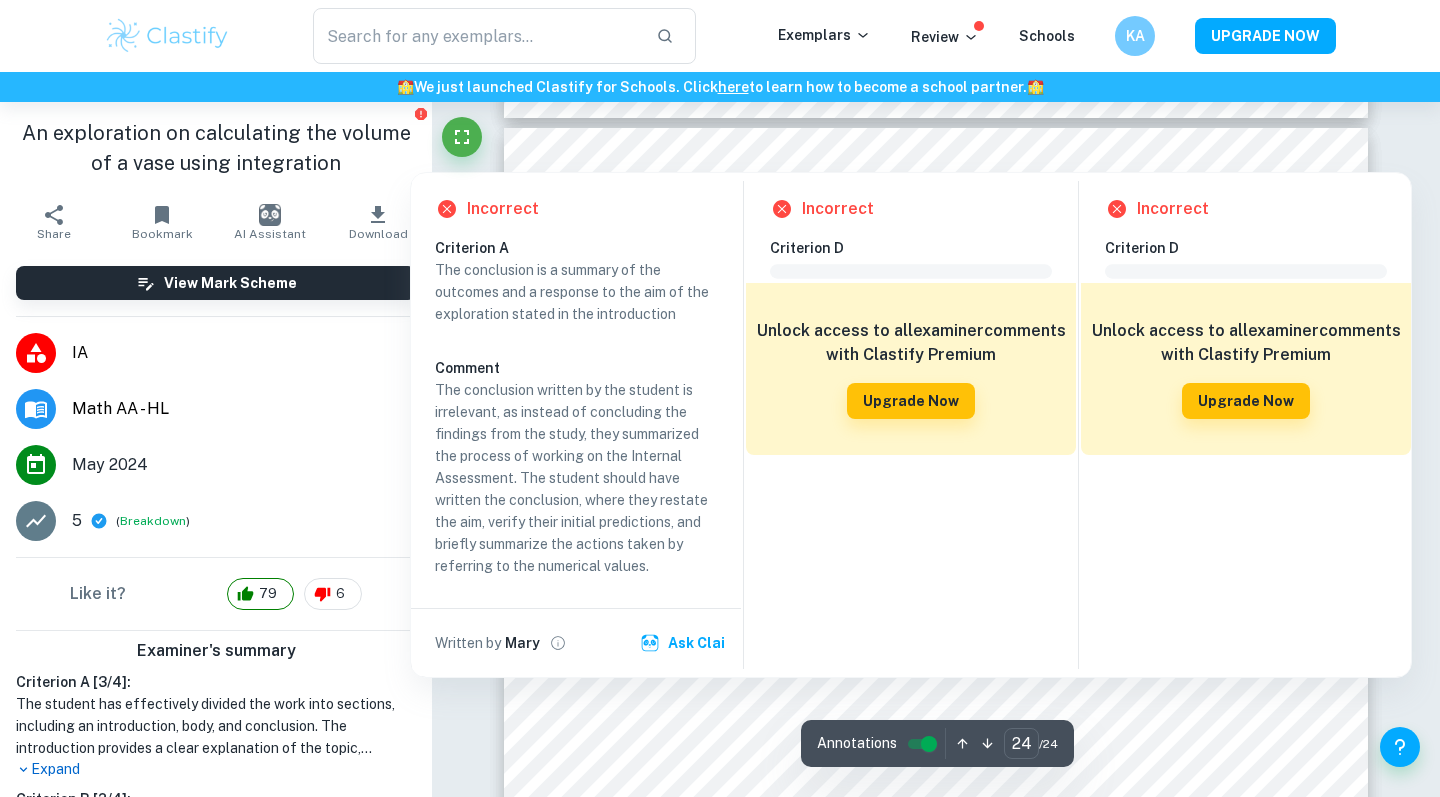 scroll, scrollTop: 29007, scrollLeft: 0, axis: vertical 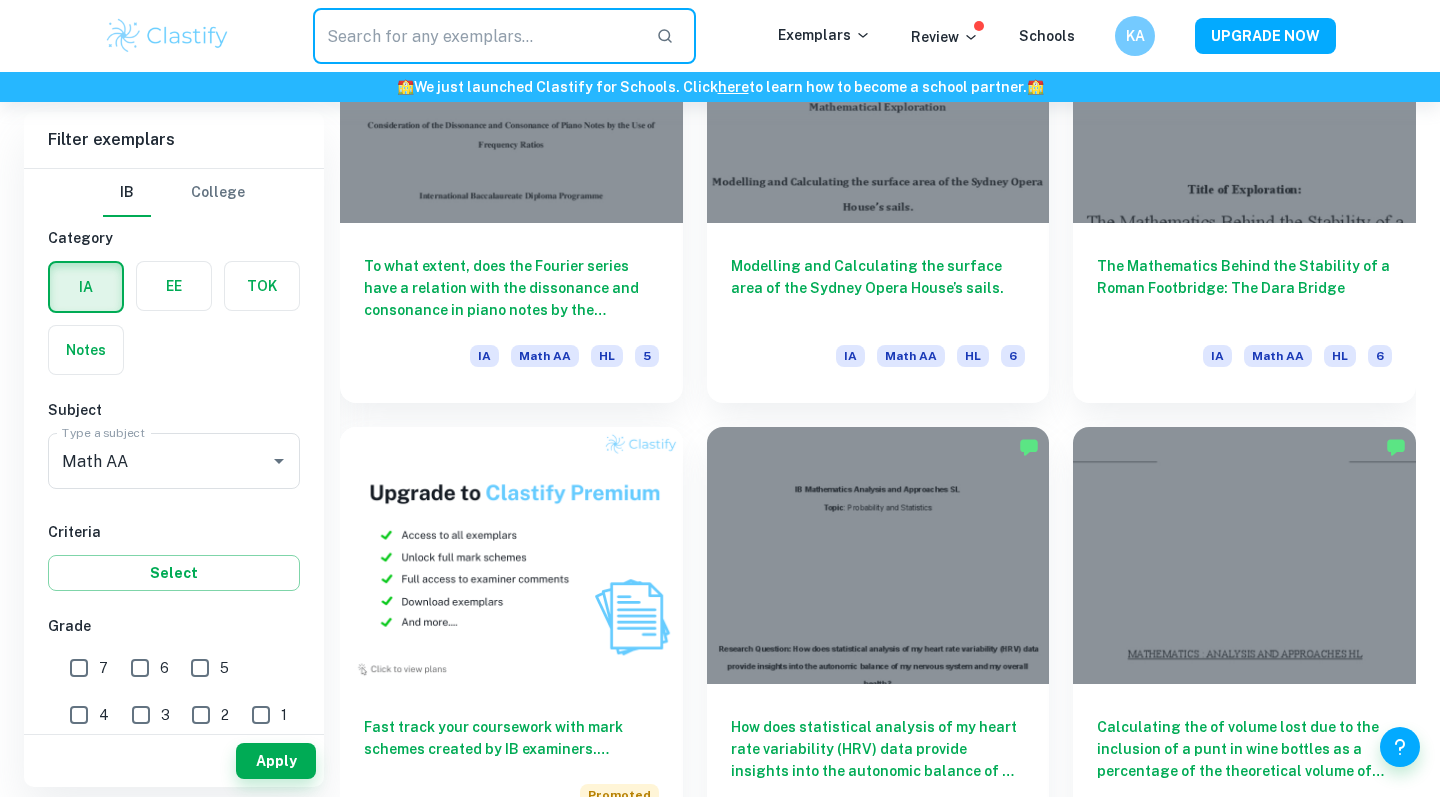 click at bounding box center [476, 36] 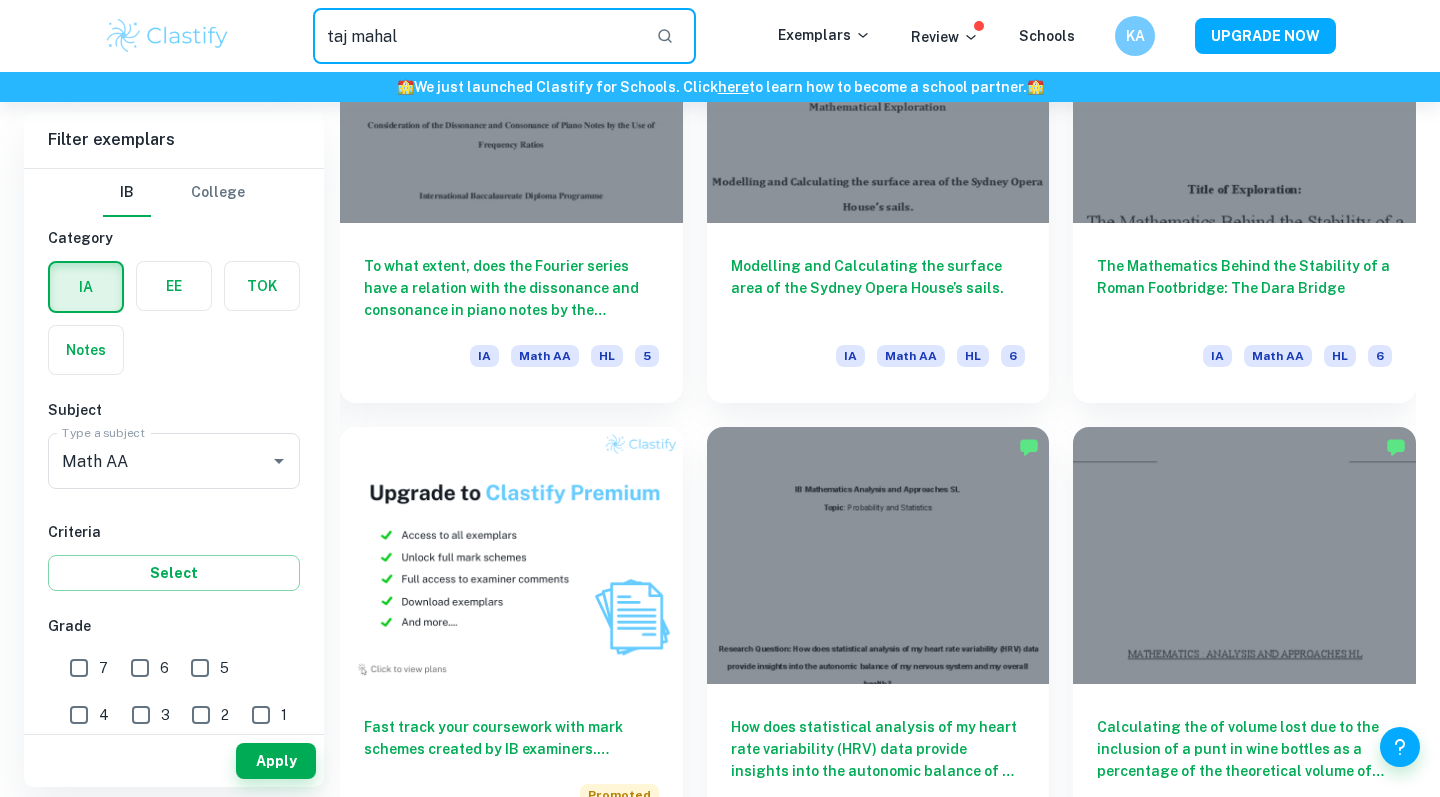 type on "taj mahal" 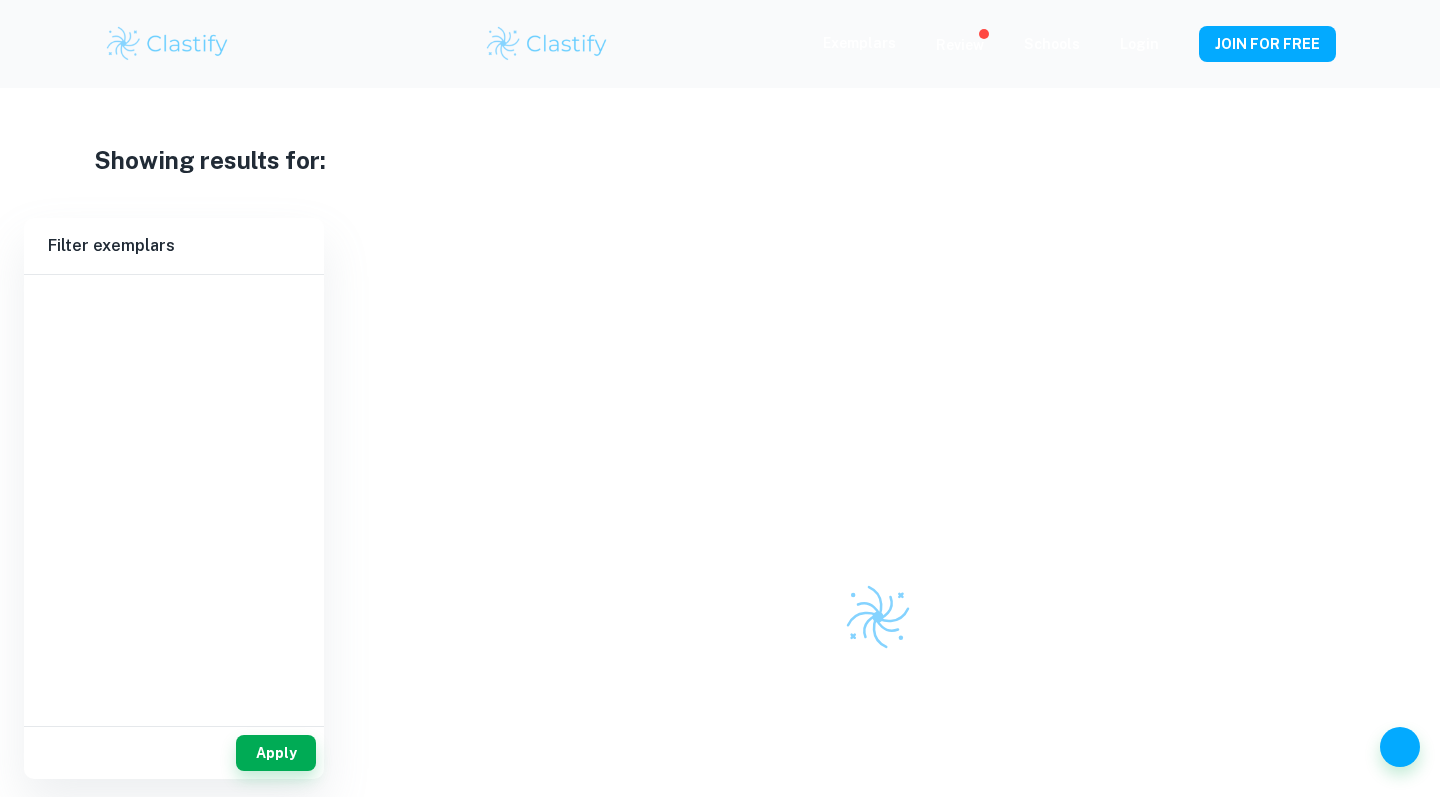 scroll, scrollTop: 0, scrollLeft: 0, axis: both 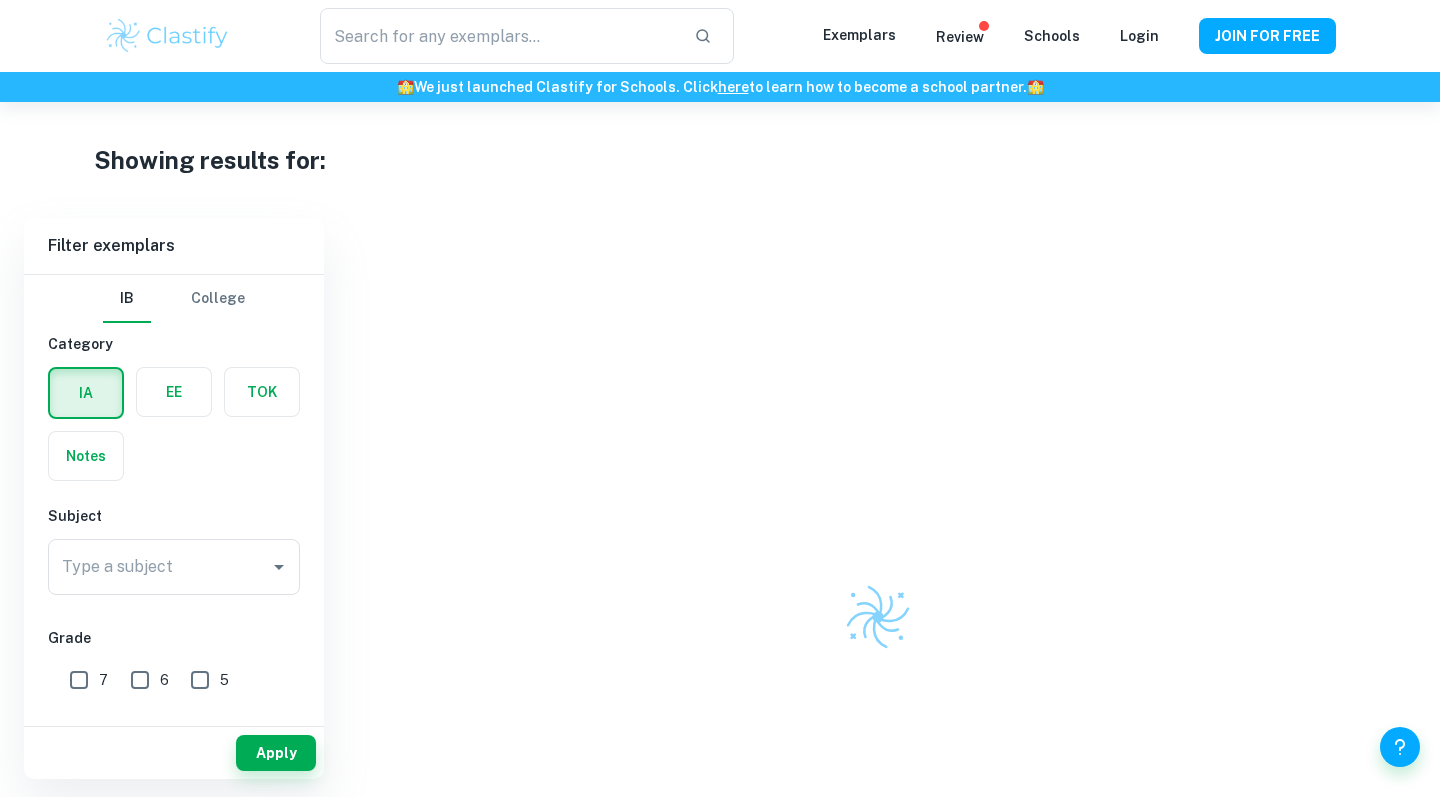 type on "taj mahal" 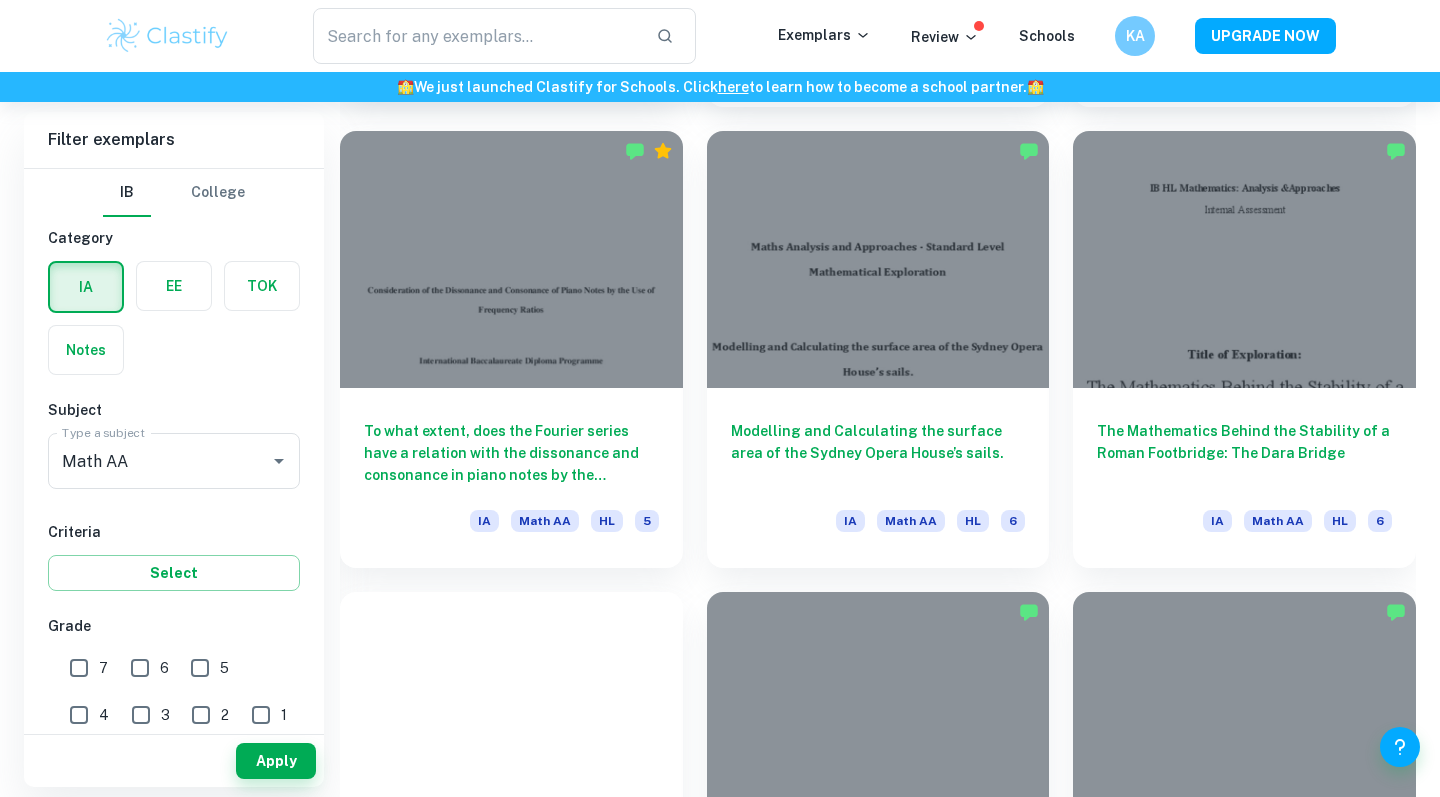 scroll, scrollTop: 8381, scrollLeft: 0, axis: vertical 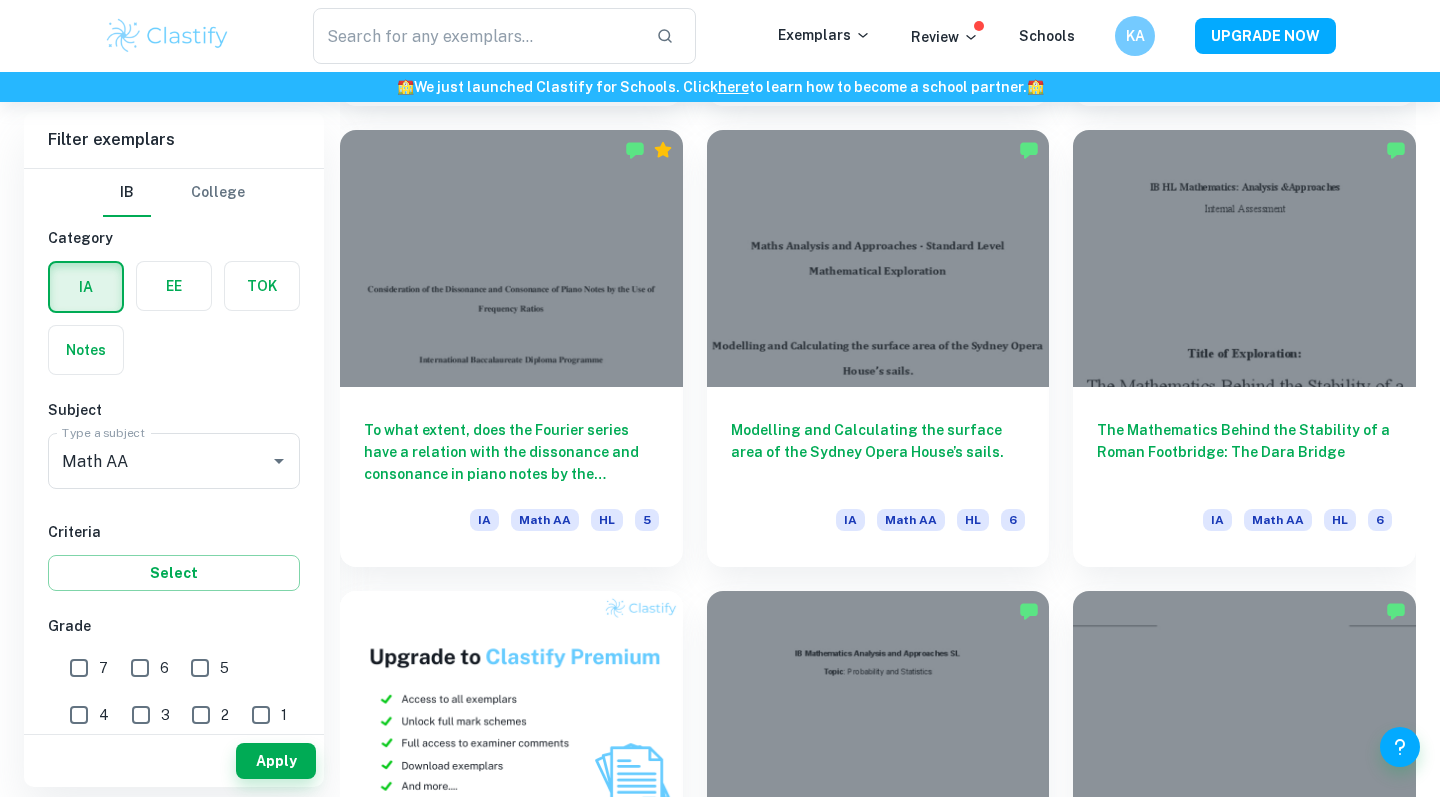 click on "Modelling and Calculating the surface area of the Sydney Opera House’s sails. IA Math AA HL 6" at bounding box center [866, 336] 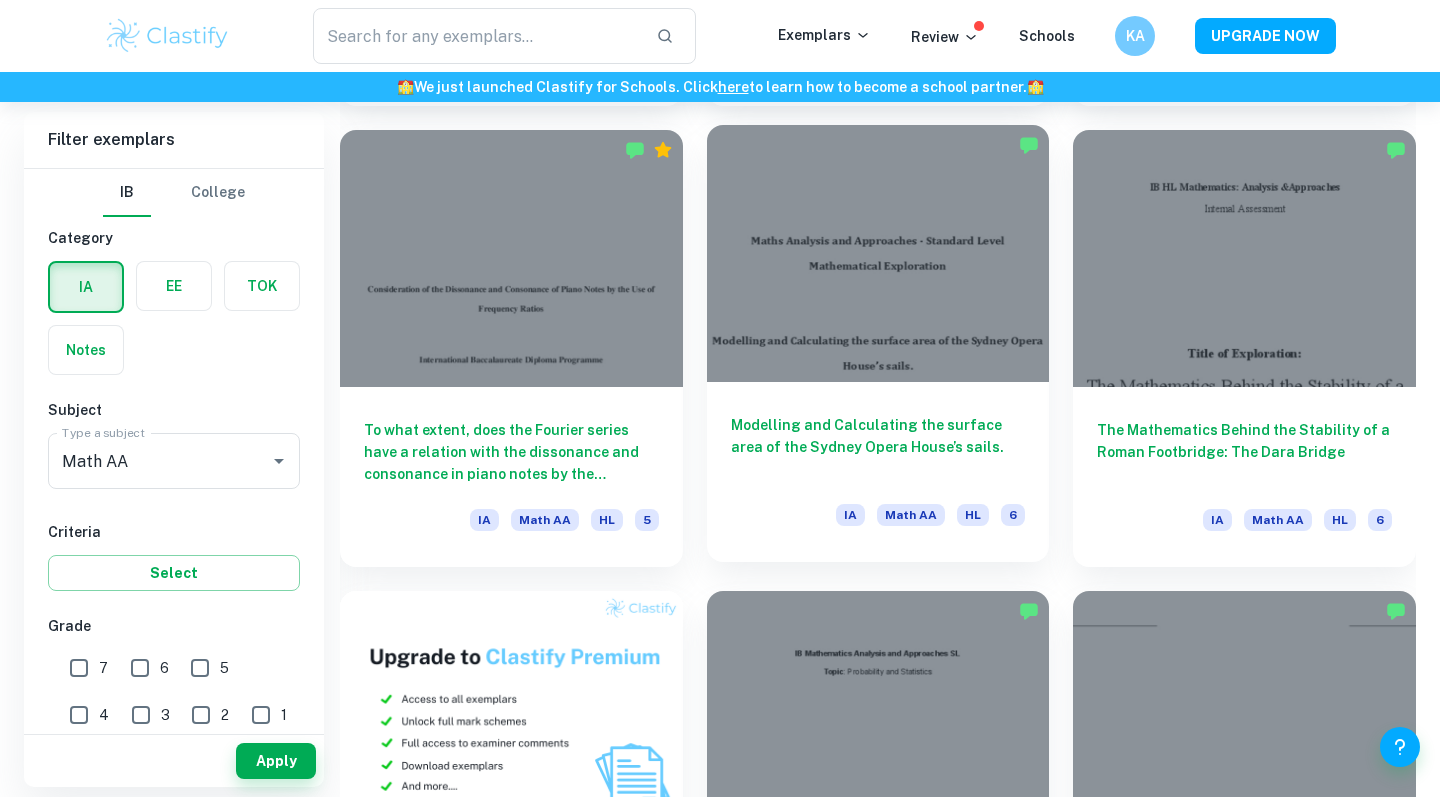 click at bounding box center (878, 253) 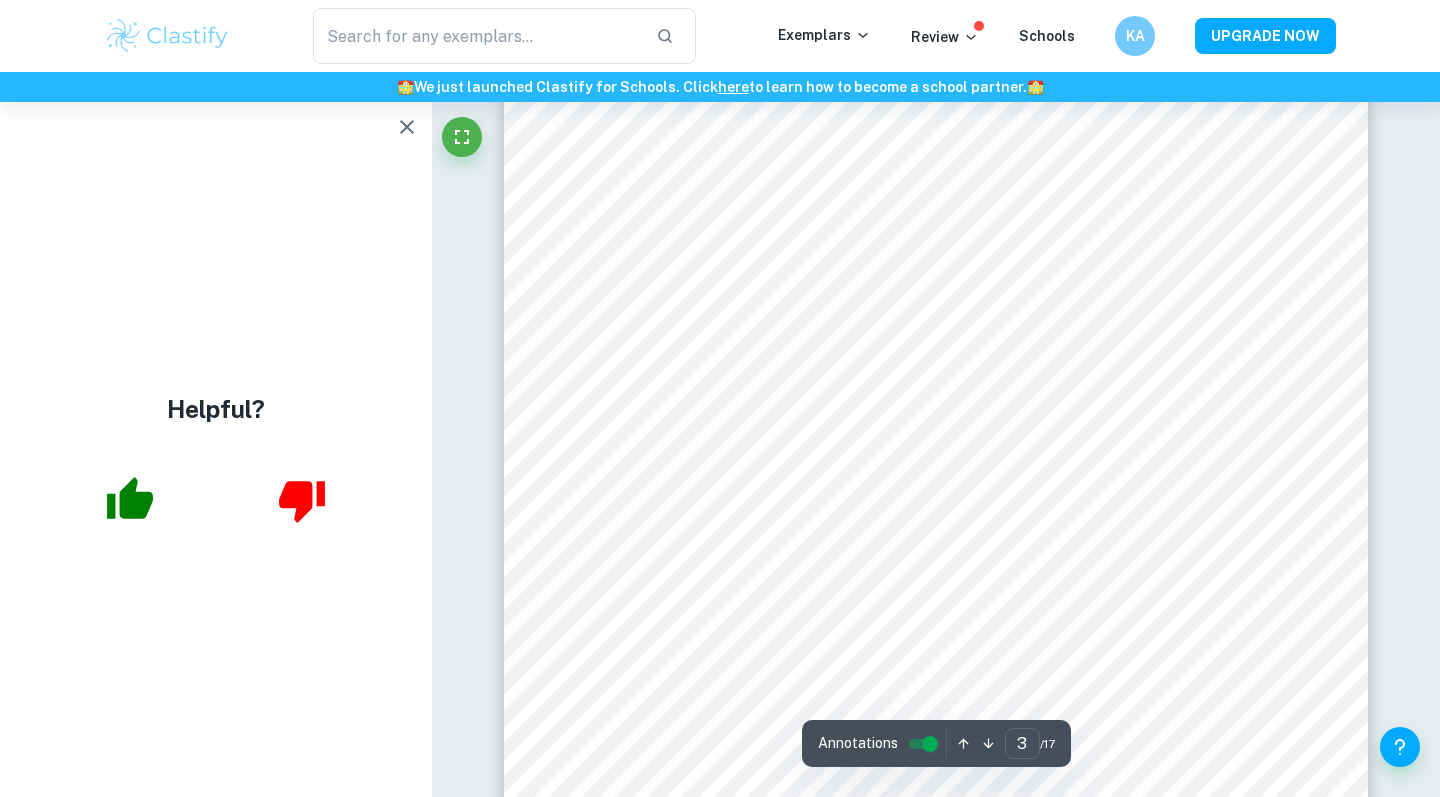 scroll, scrollTop: 3206, scrollLeft: 0, axis: vertical 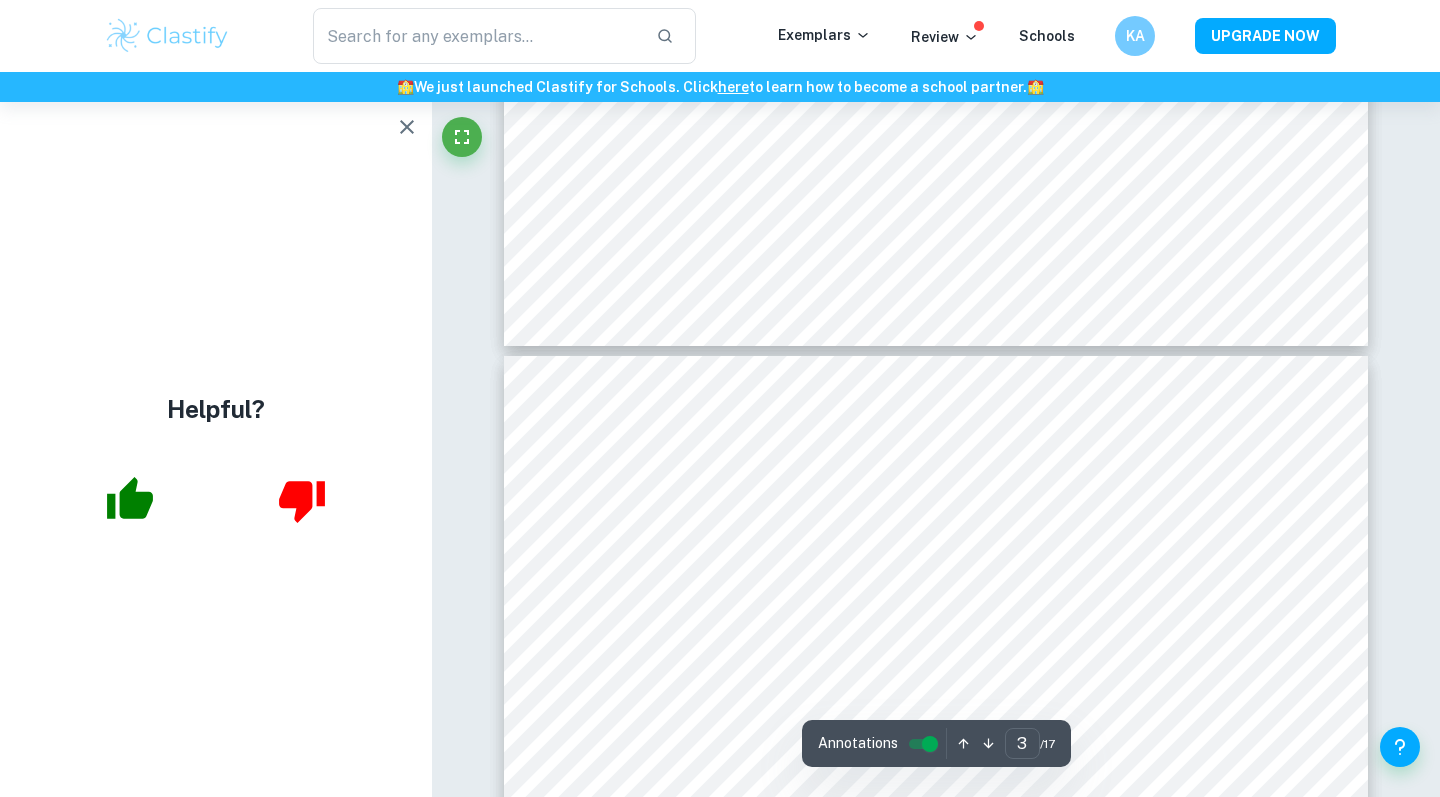type on "4" 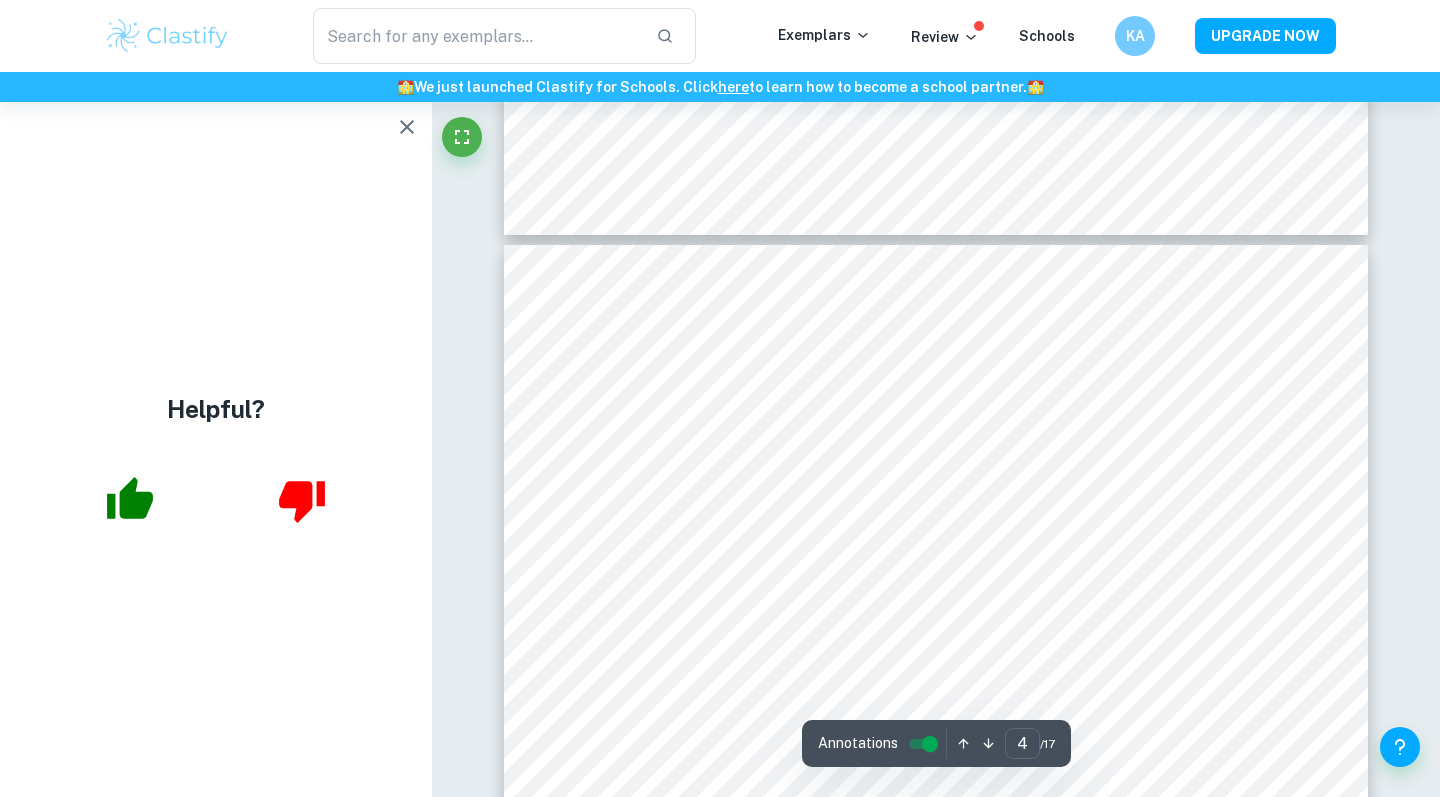 scroll, scrollTop: 3915, scrollLeft: 0, axis: vertical 